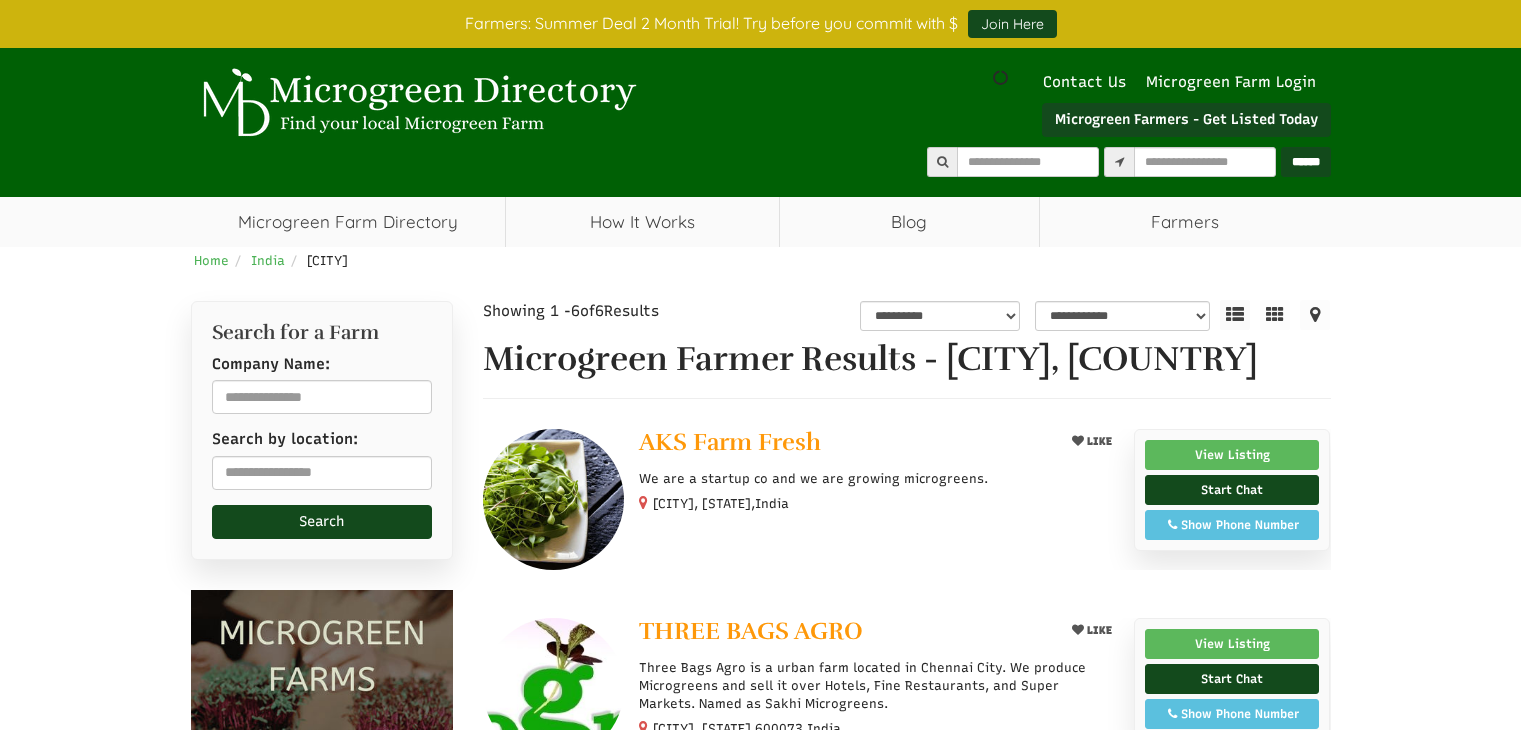 scroll, scrollTop: 0, scrollLeft: 0, axis: both 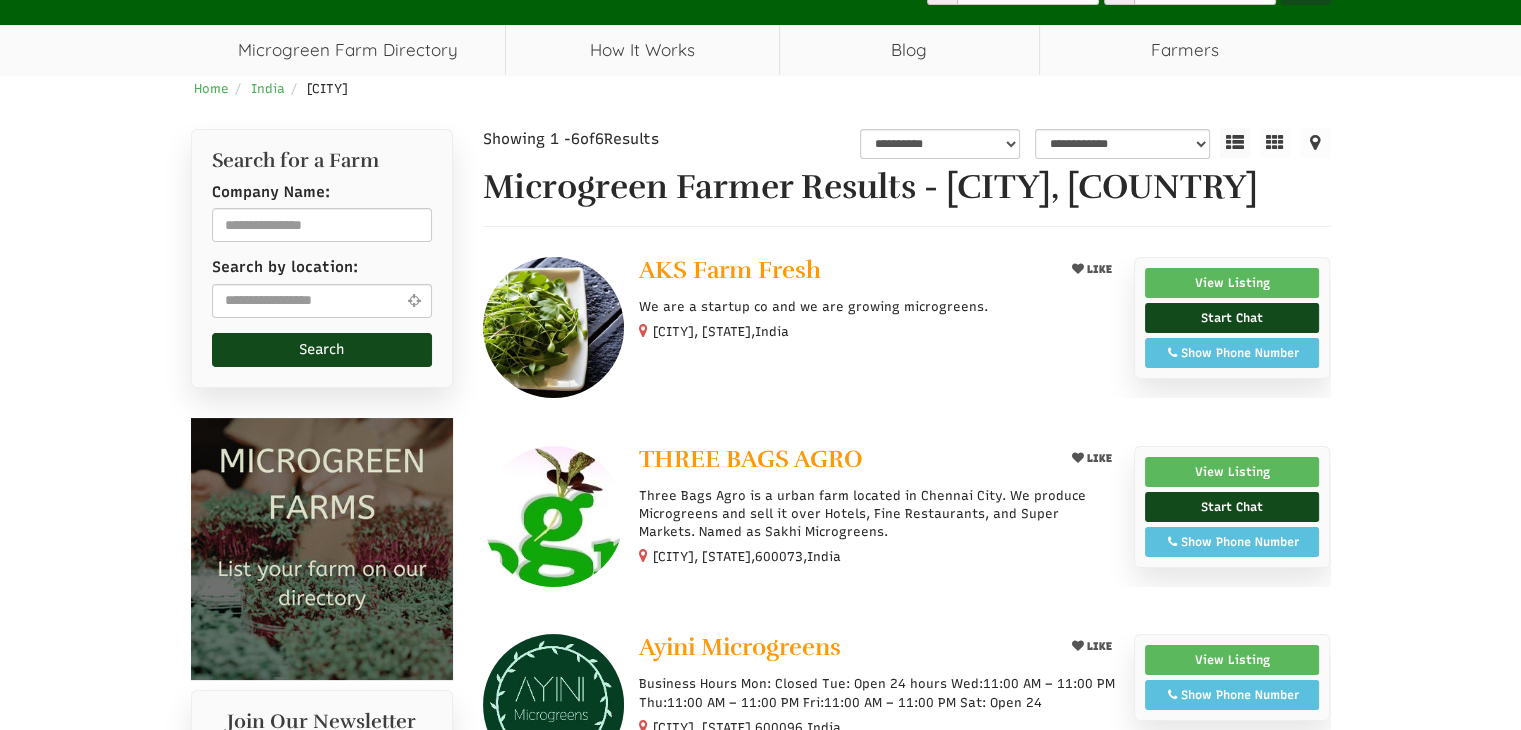 select 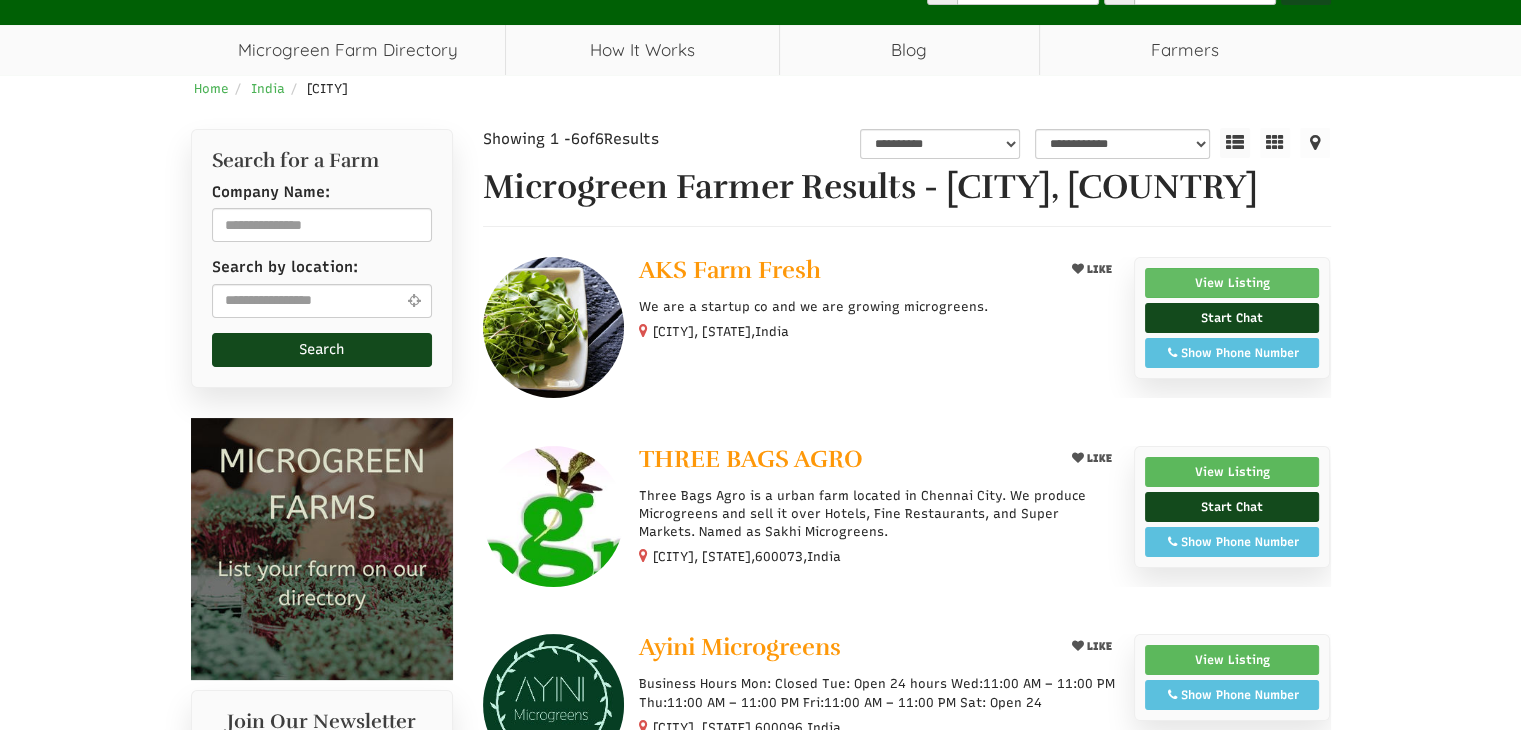 click on "View Listing" at bounding box center [1232, 283] 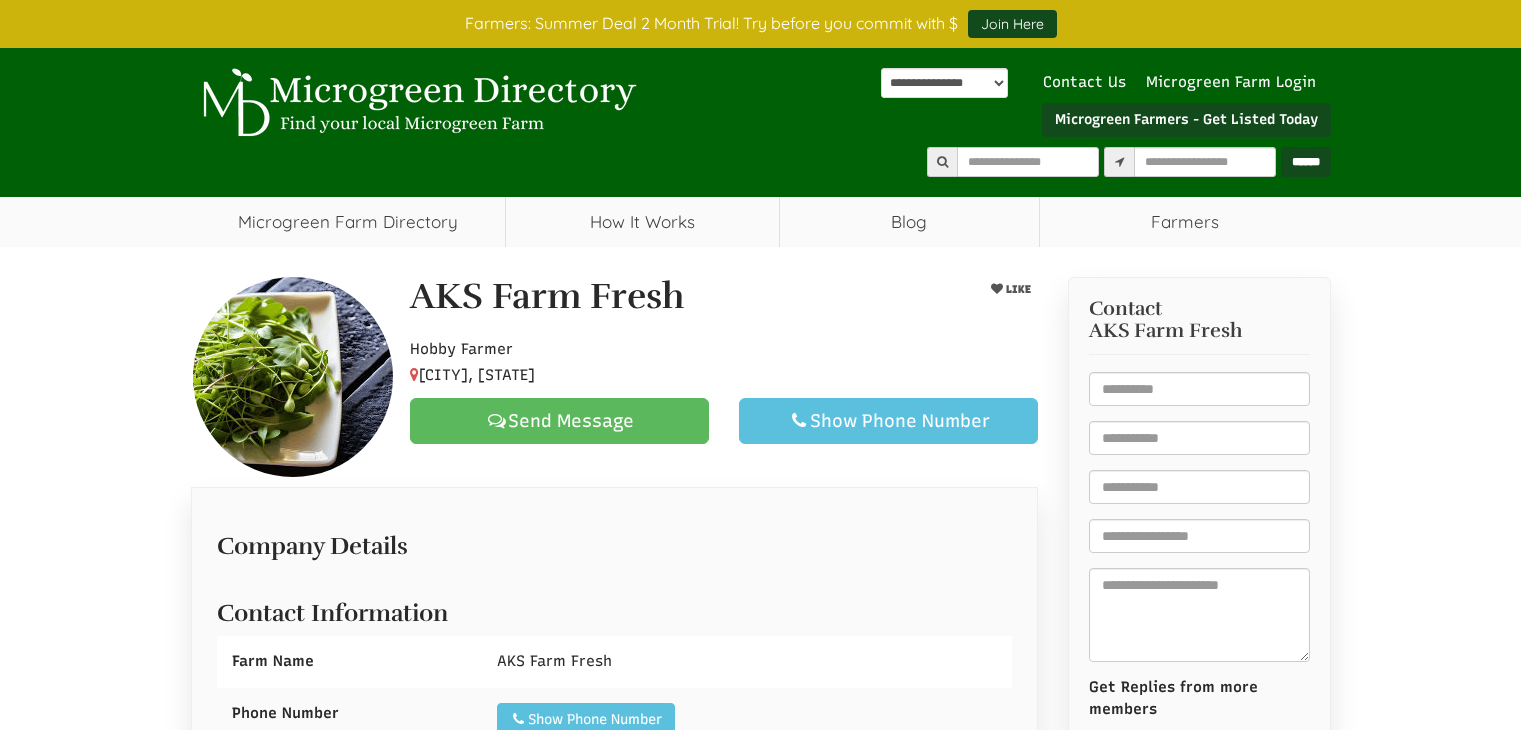 scroll, scrollTop: 0, scrollLeft: 0, axis: both 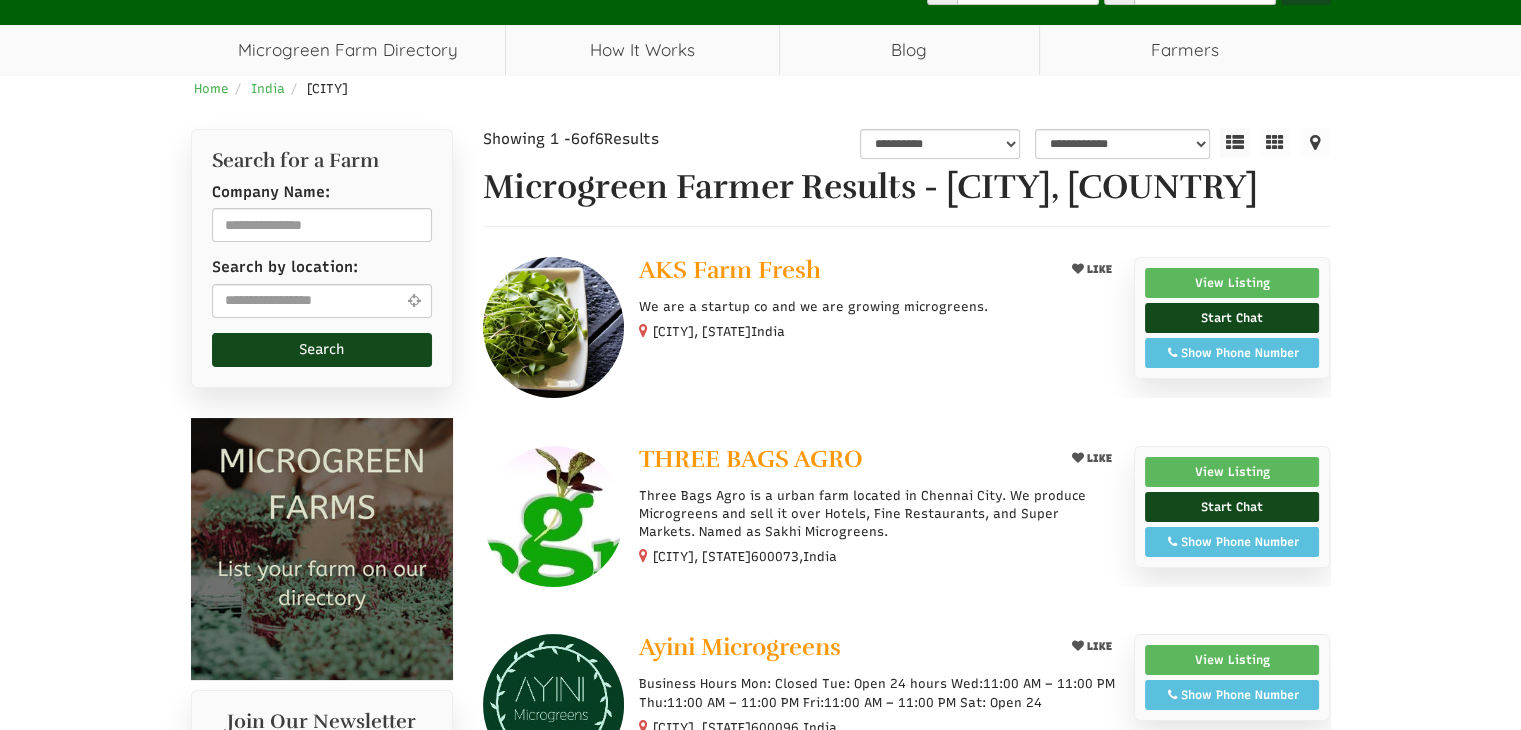 select 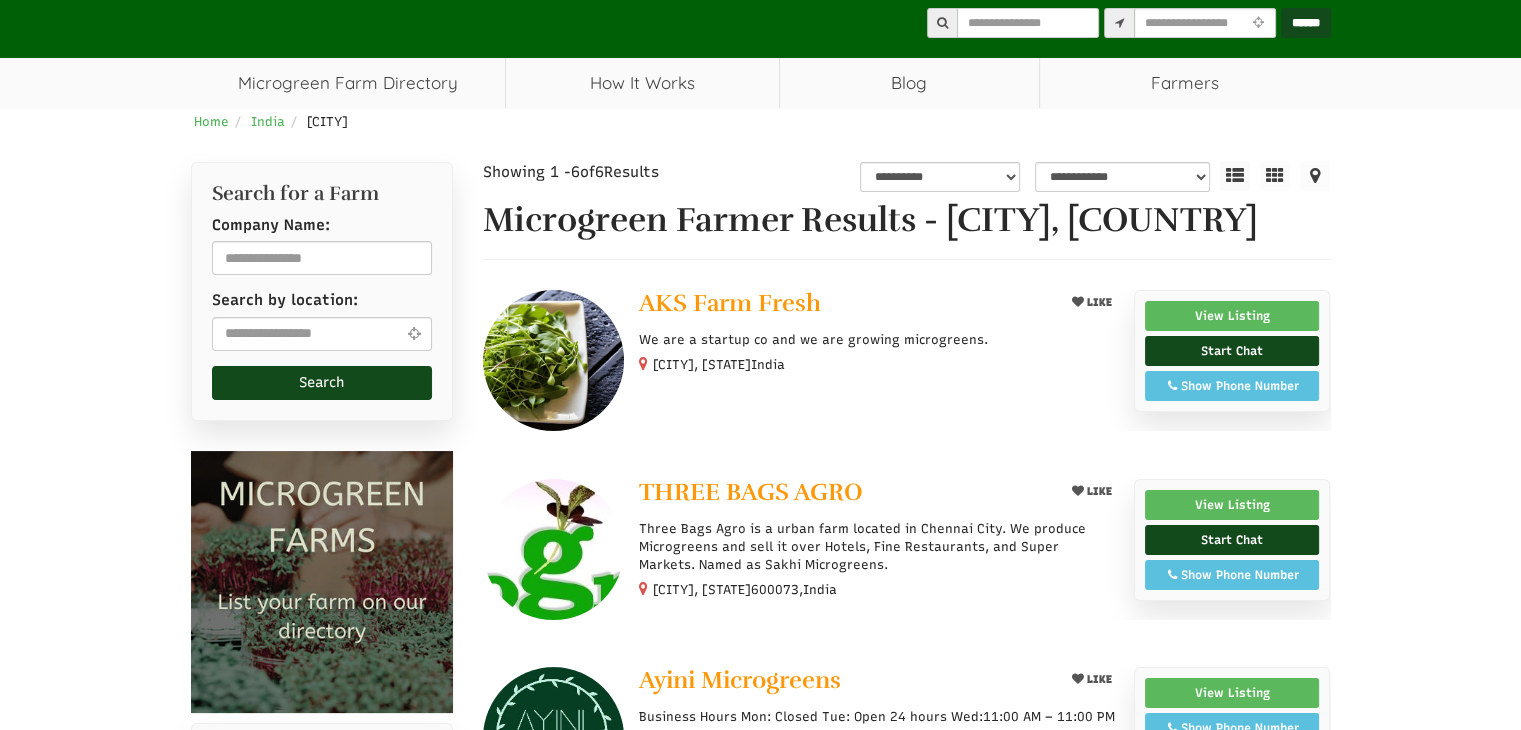 scroll, scrollTop: 136, scrollLeft: 0, axis: vertical 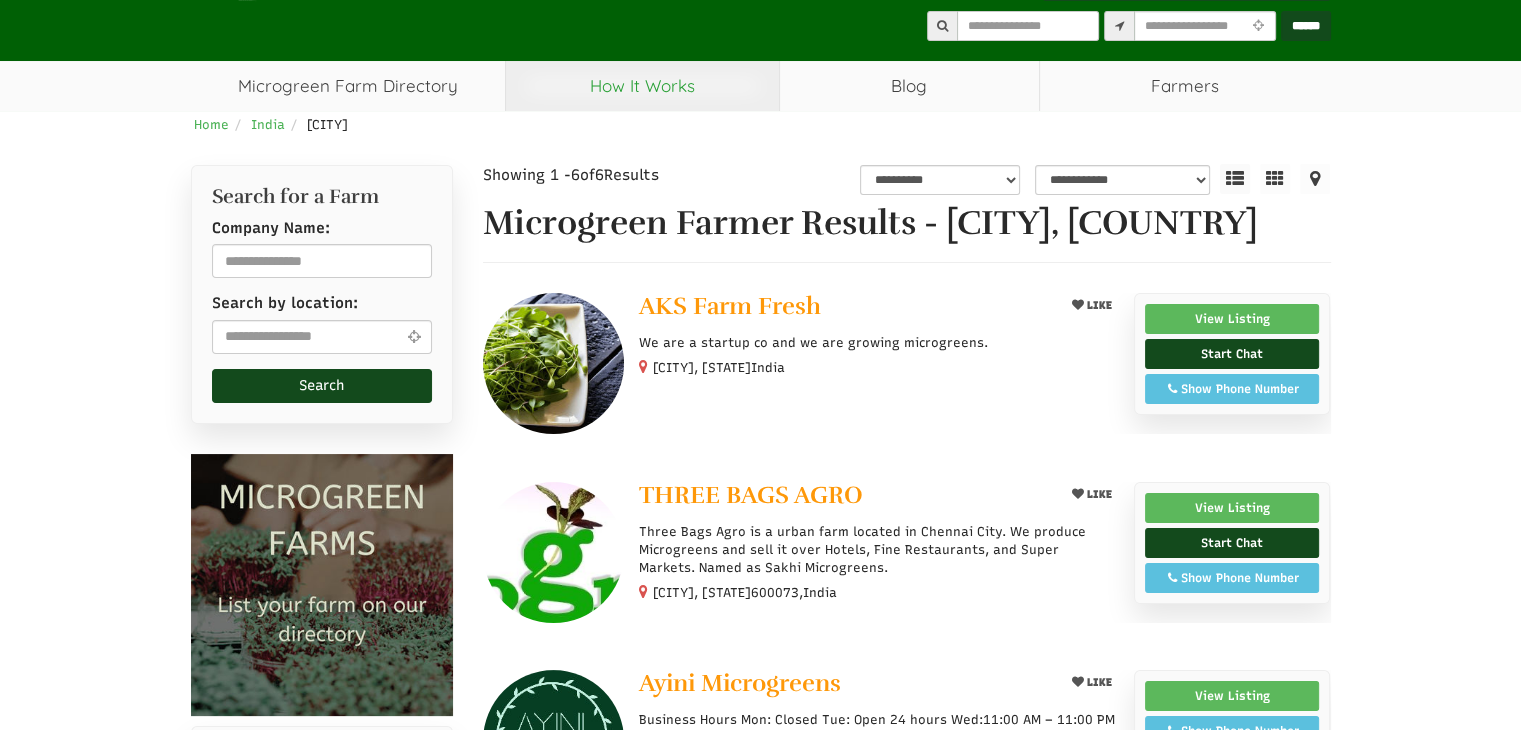 click on "How It Works" at bounding box center (642, 86) 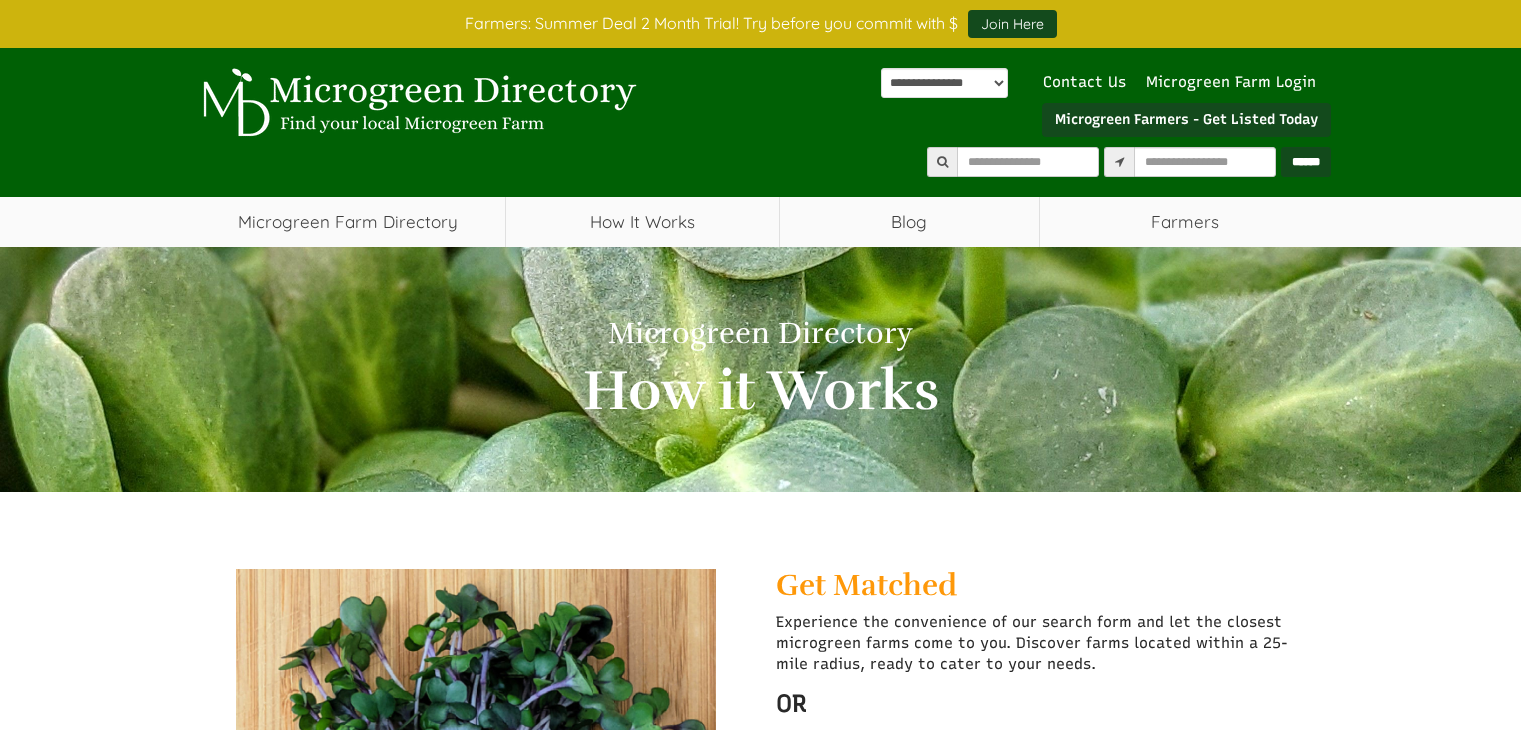scroll, scrollTop: 0, scrollLeft: 0, axis: both 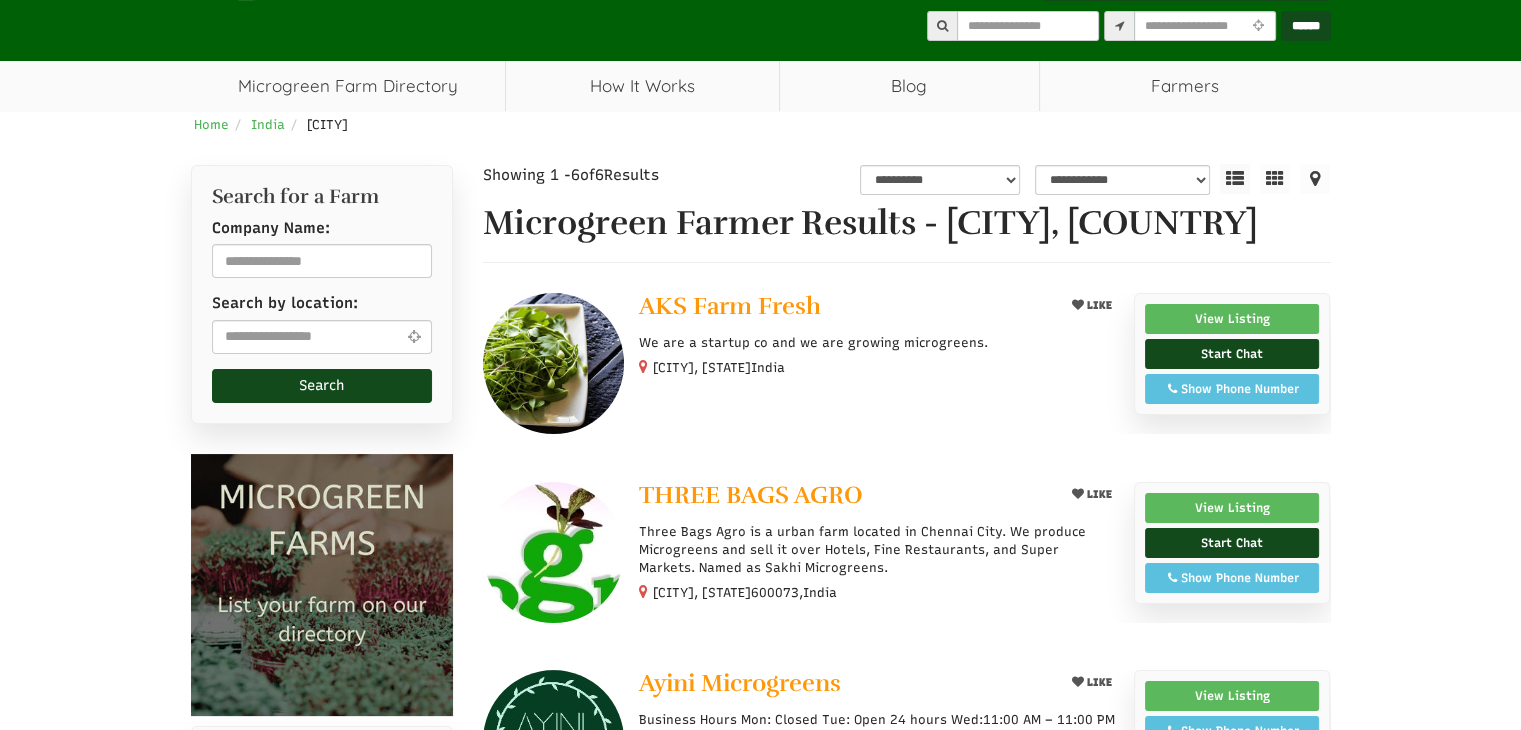 select 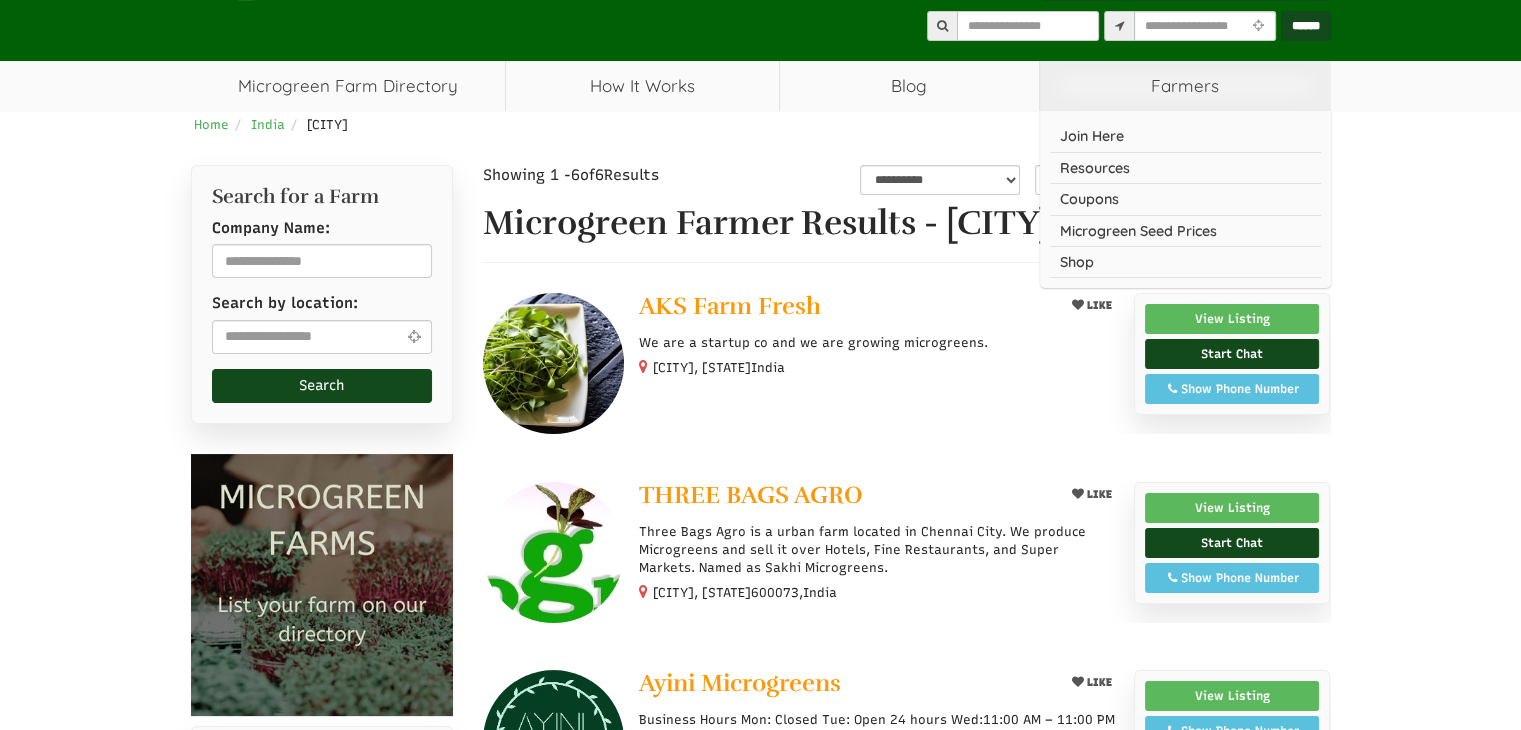 click on "Farmers" at bounding box center (1185, 86) 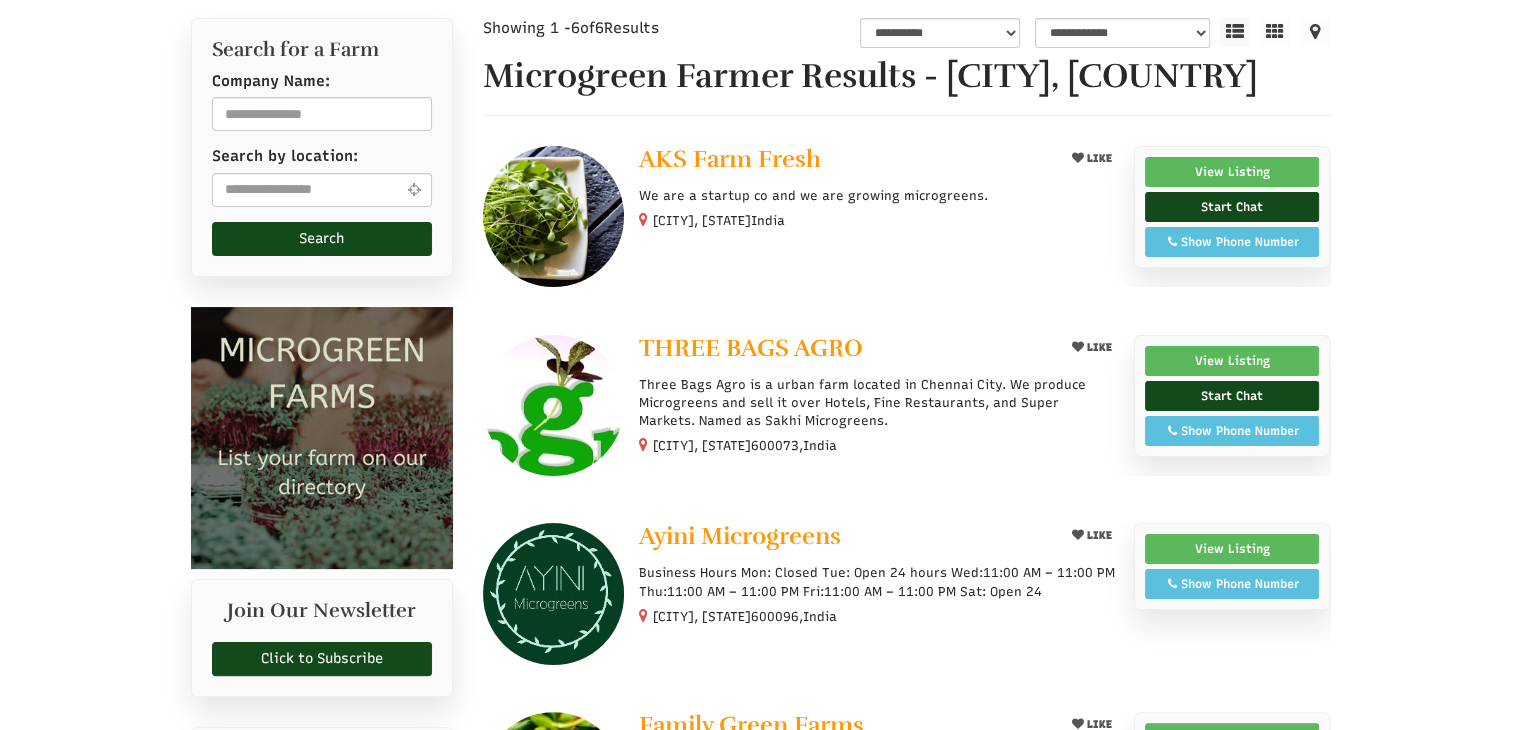 scroll, scrollTop: 300, scrollLeft: 0, axis: vertical 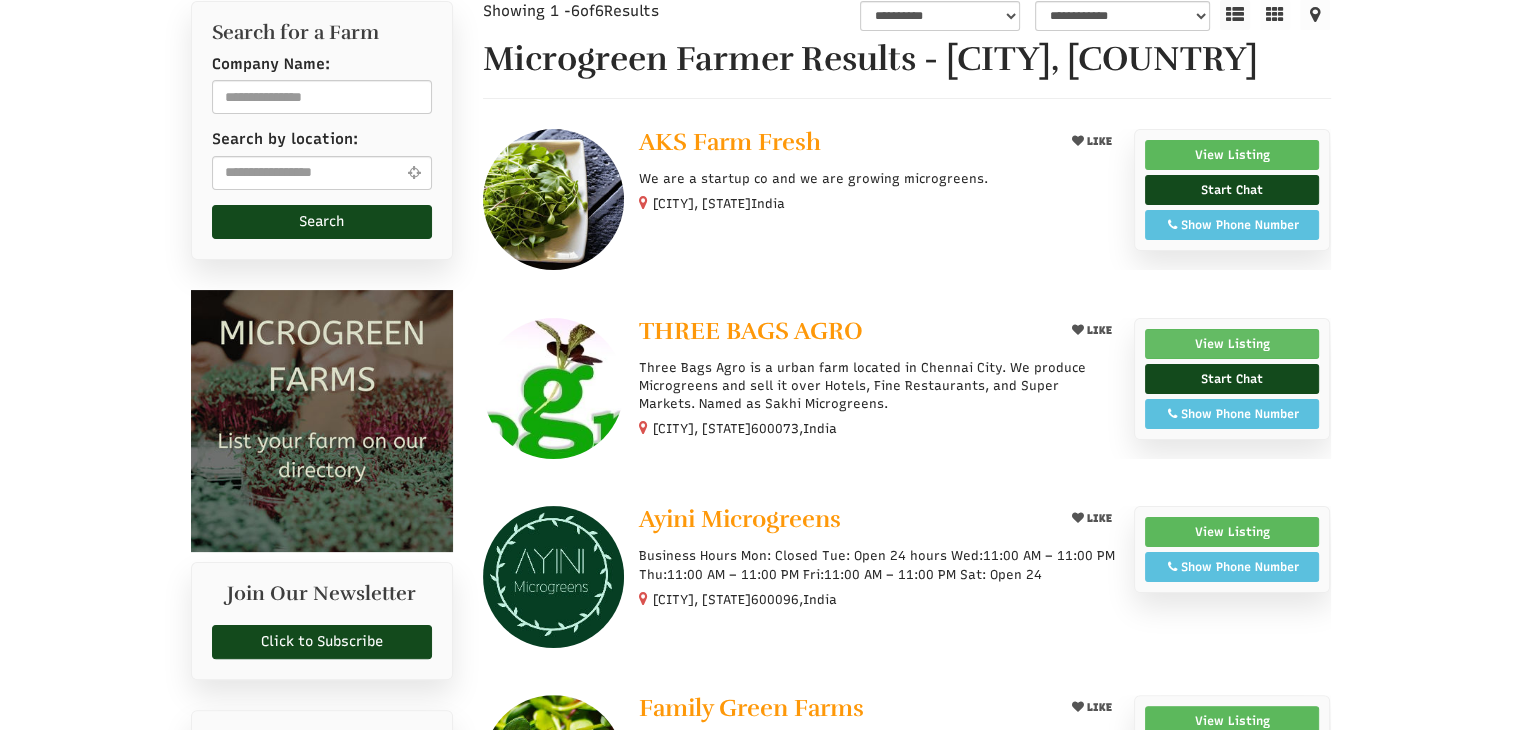 click on "View Listing" at bounding box center (1232, 344) 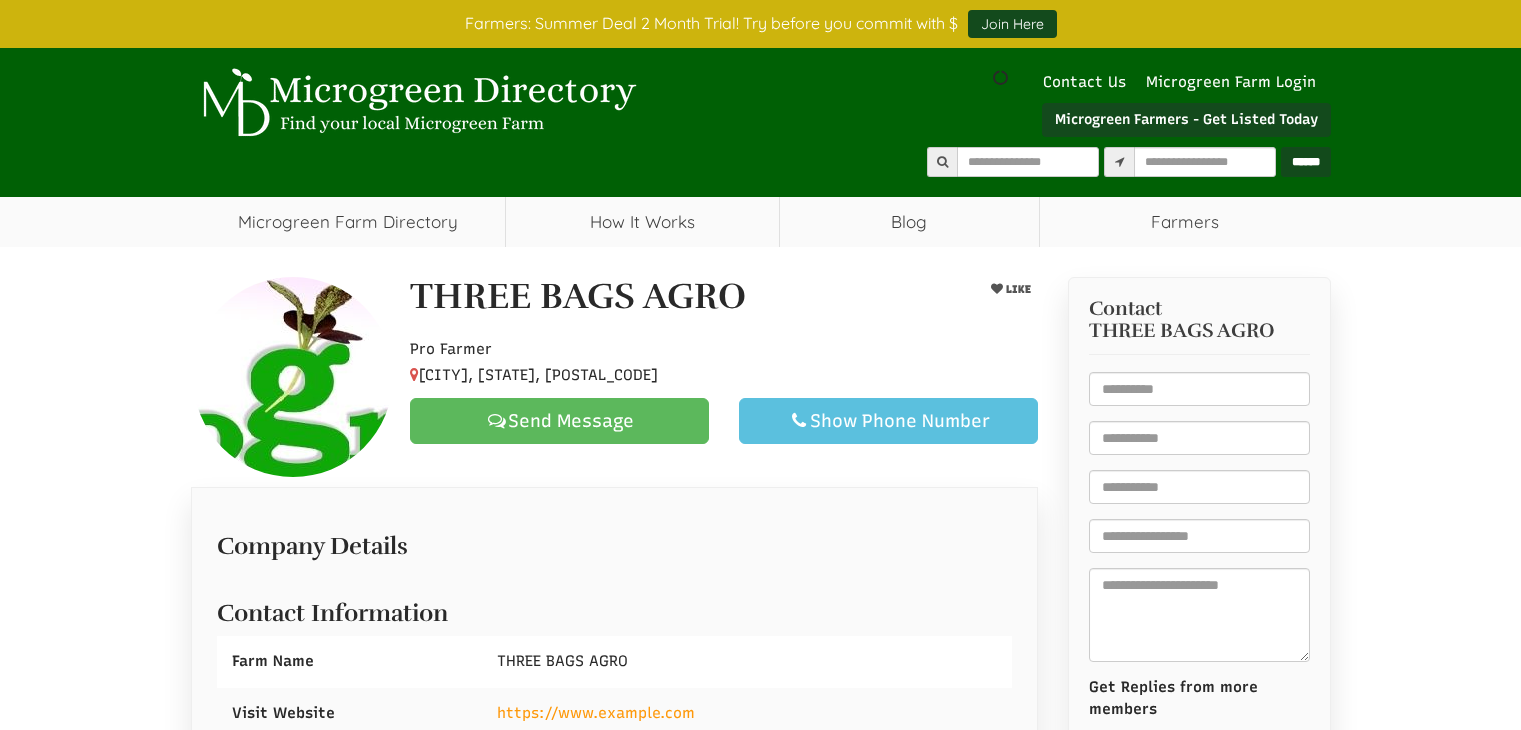 scroll, scrollTop: 0, scrollLeft: 0, axis: both 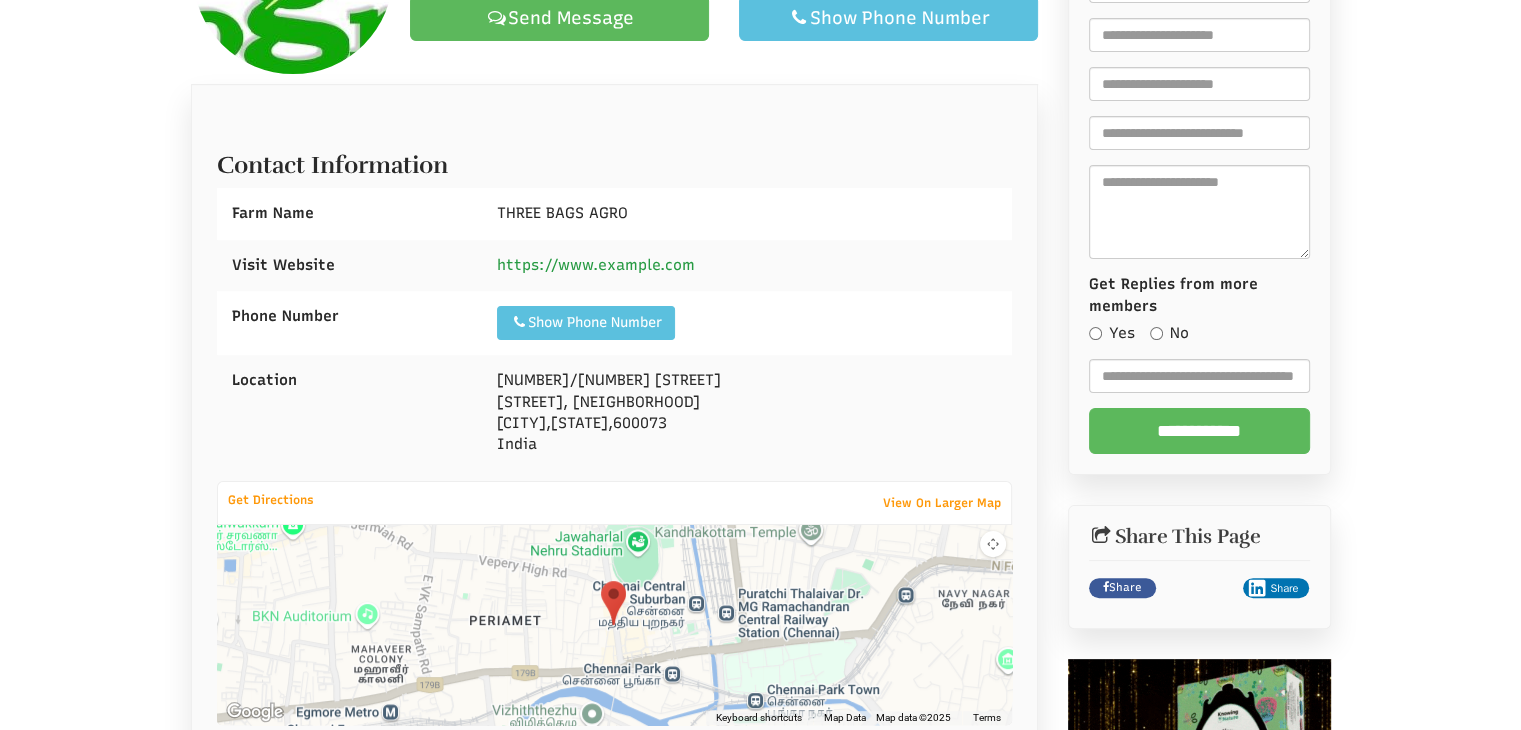click on "https://www.sakhimicrogreens.com" at bounding box center [596, 265] 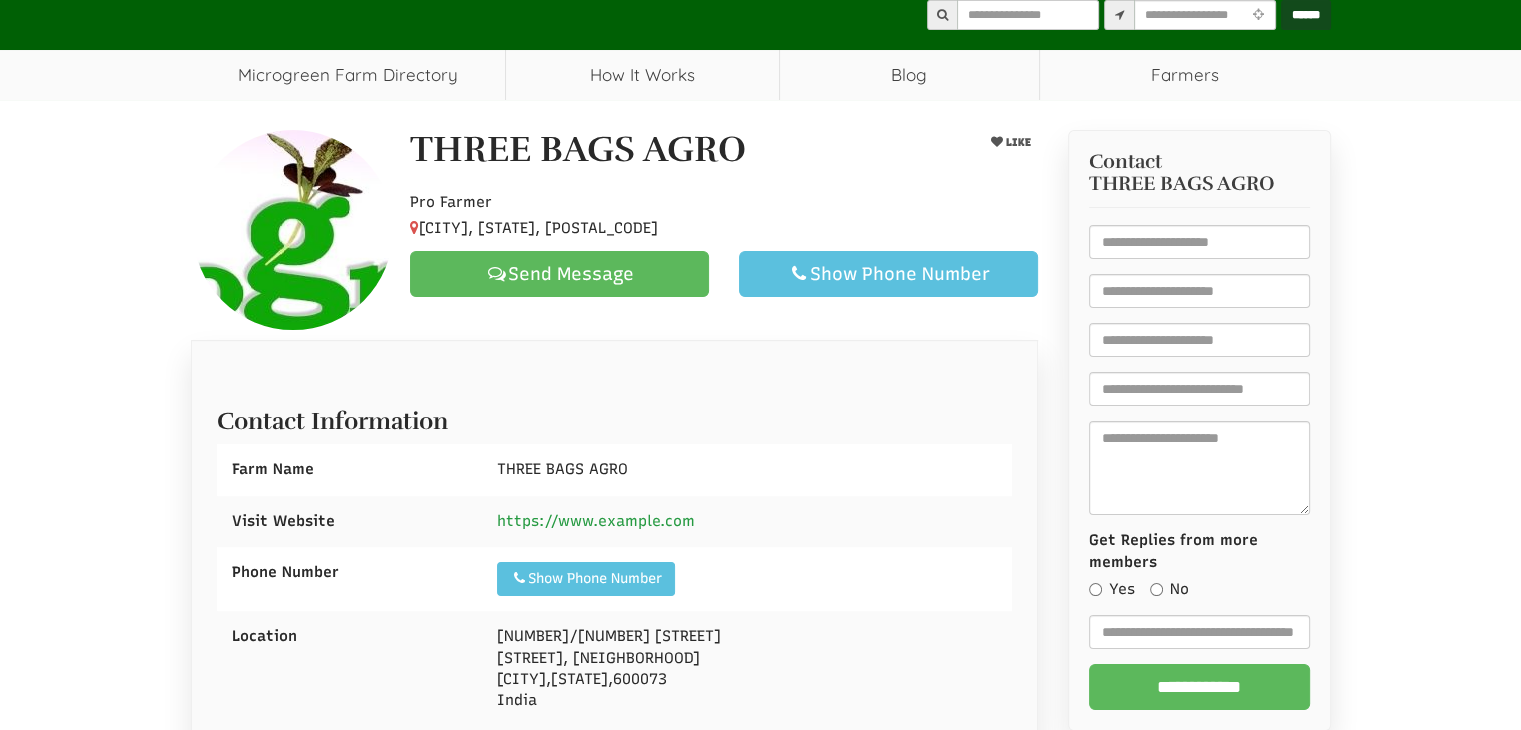 scroll, scrollTop: 146, scrollLeft: 0, axis: vertical 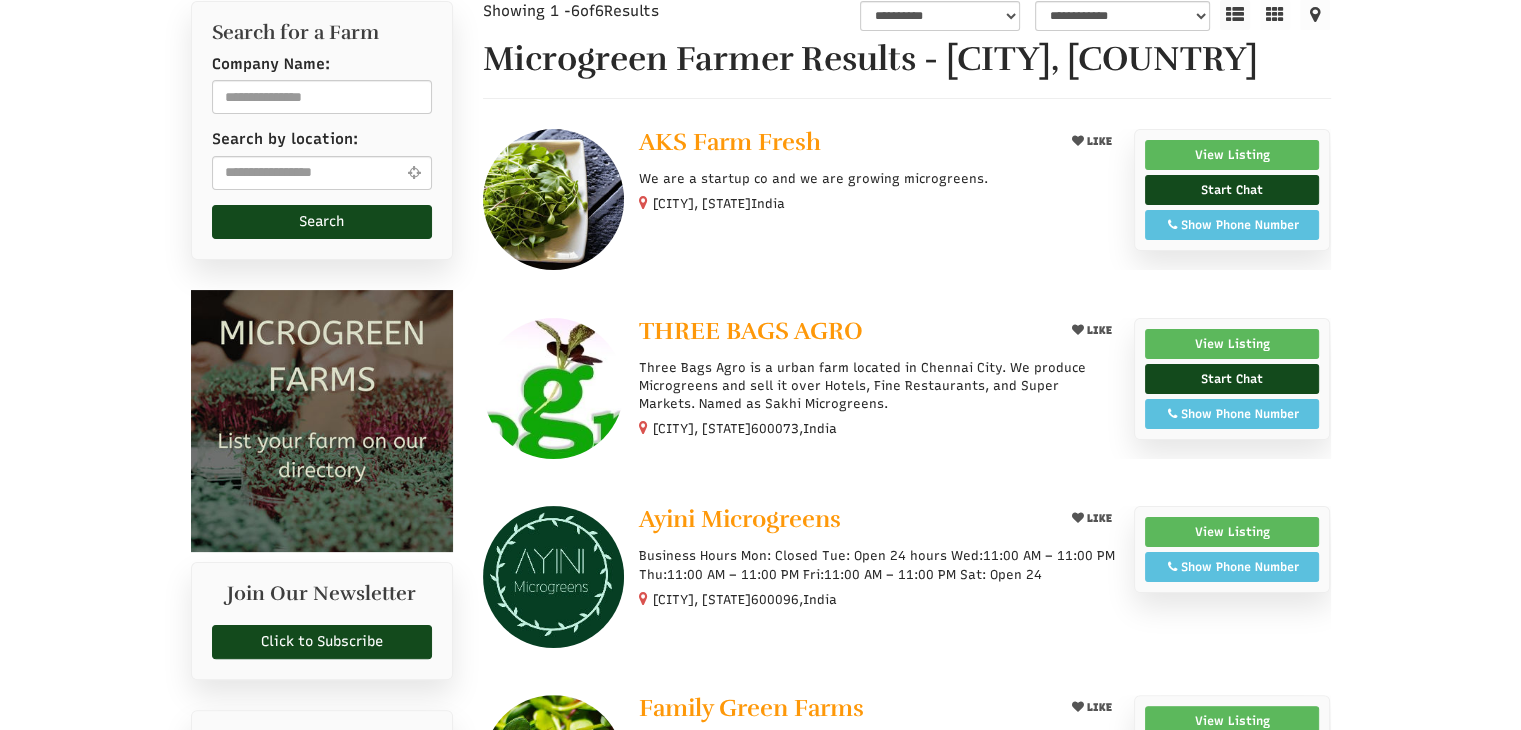 click on "[CITY], [STATE], [COUNTRY]" at bounding box center (719, 203) 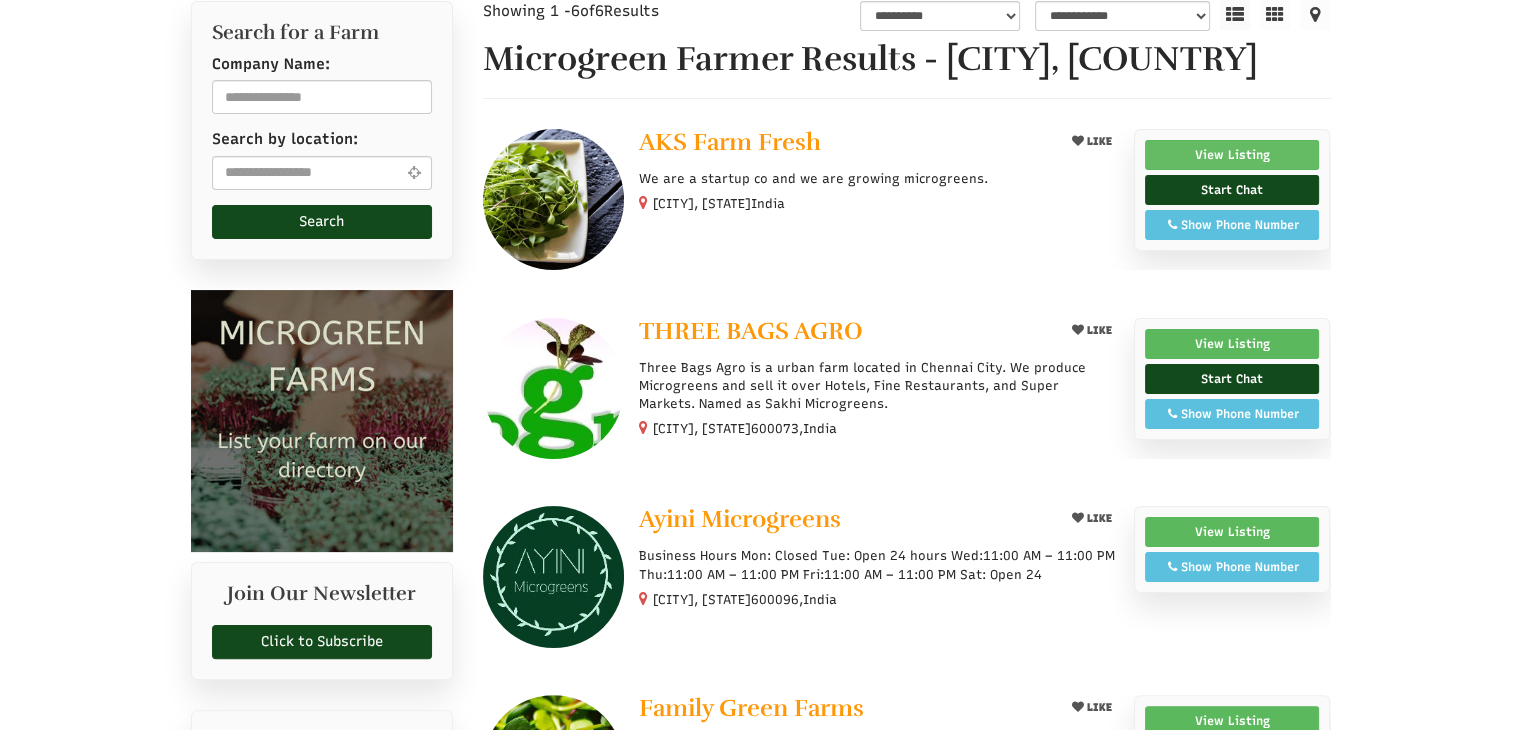 click on "View Listing" at bounding box center [1232, 155] 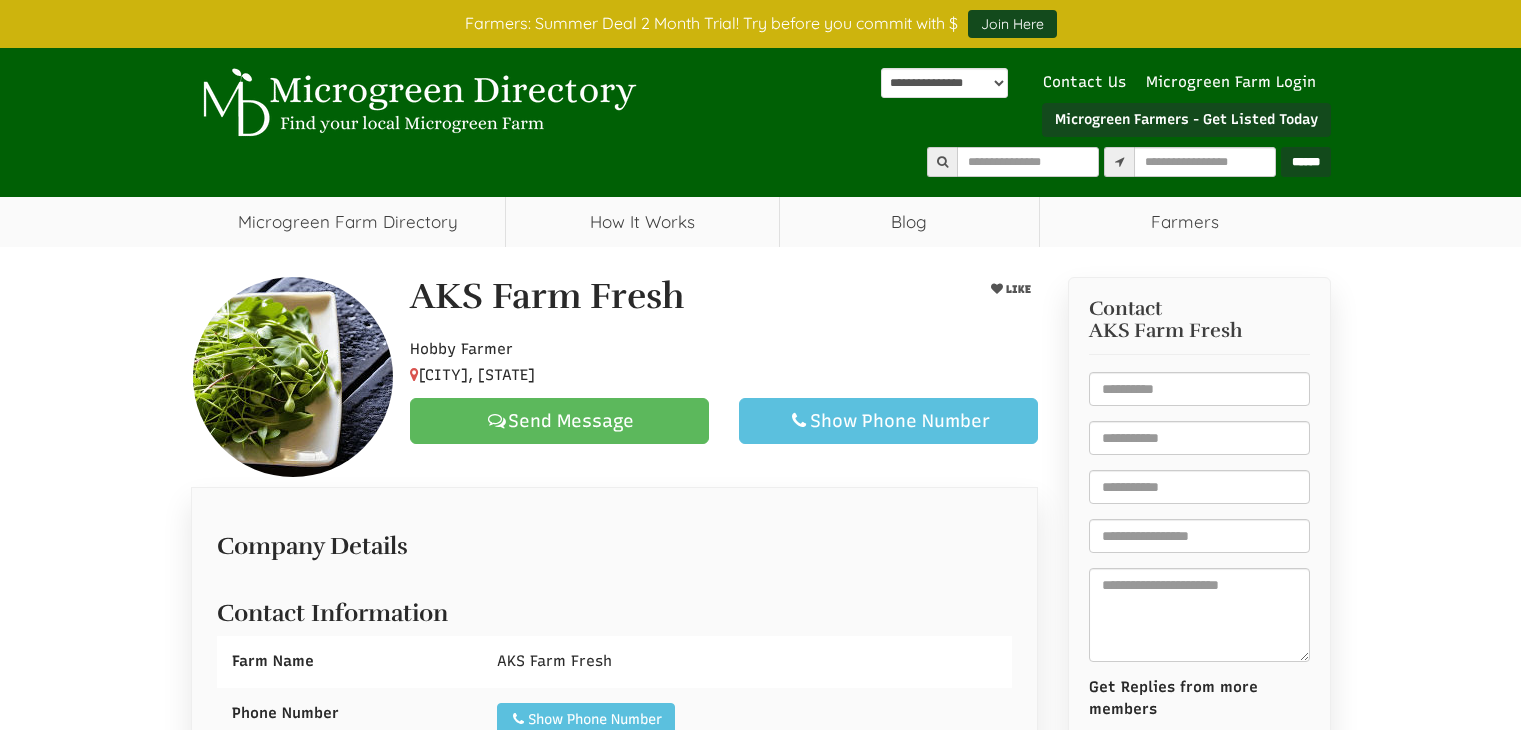 scroll, scrollTop: 0, scrollLeft: 0, axis: both 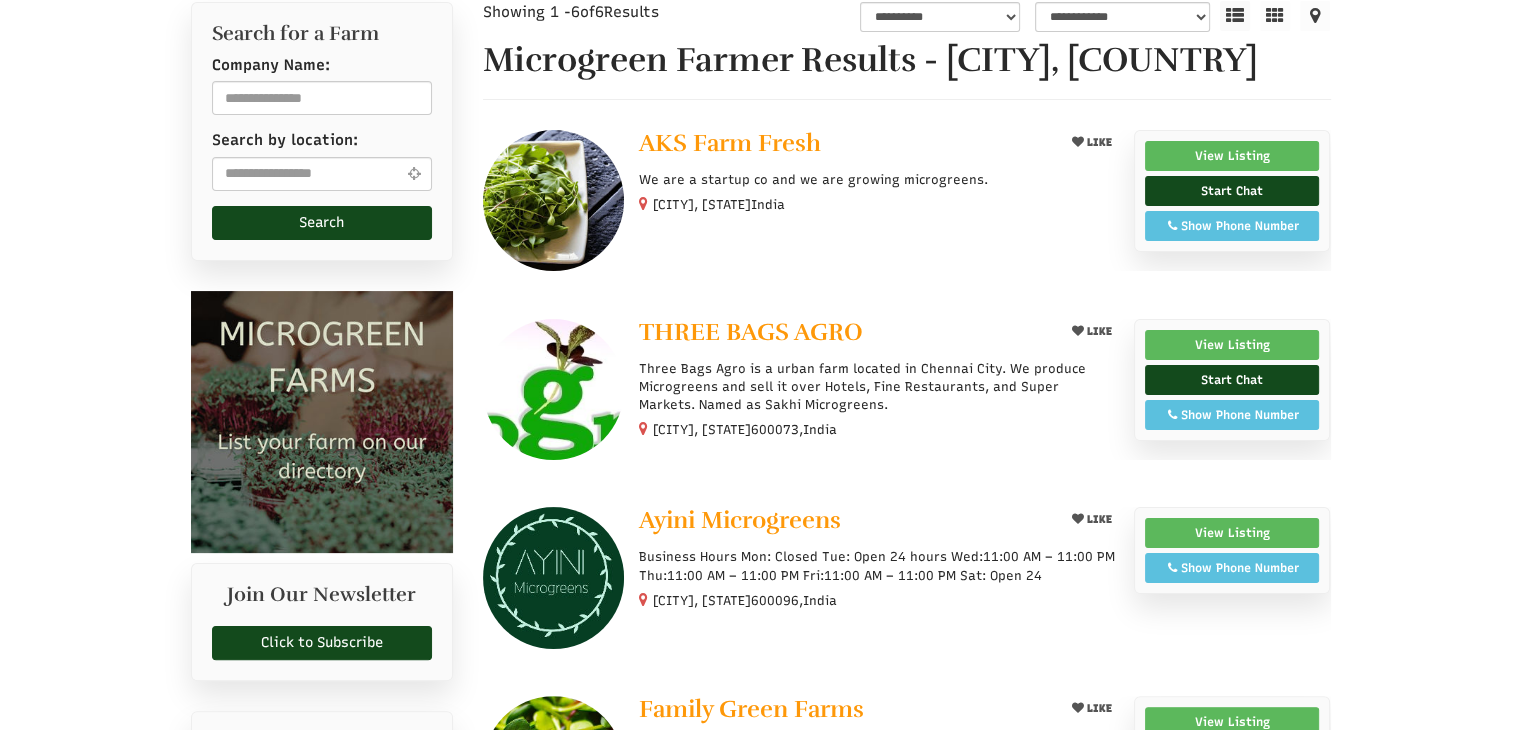 select 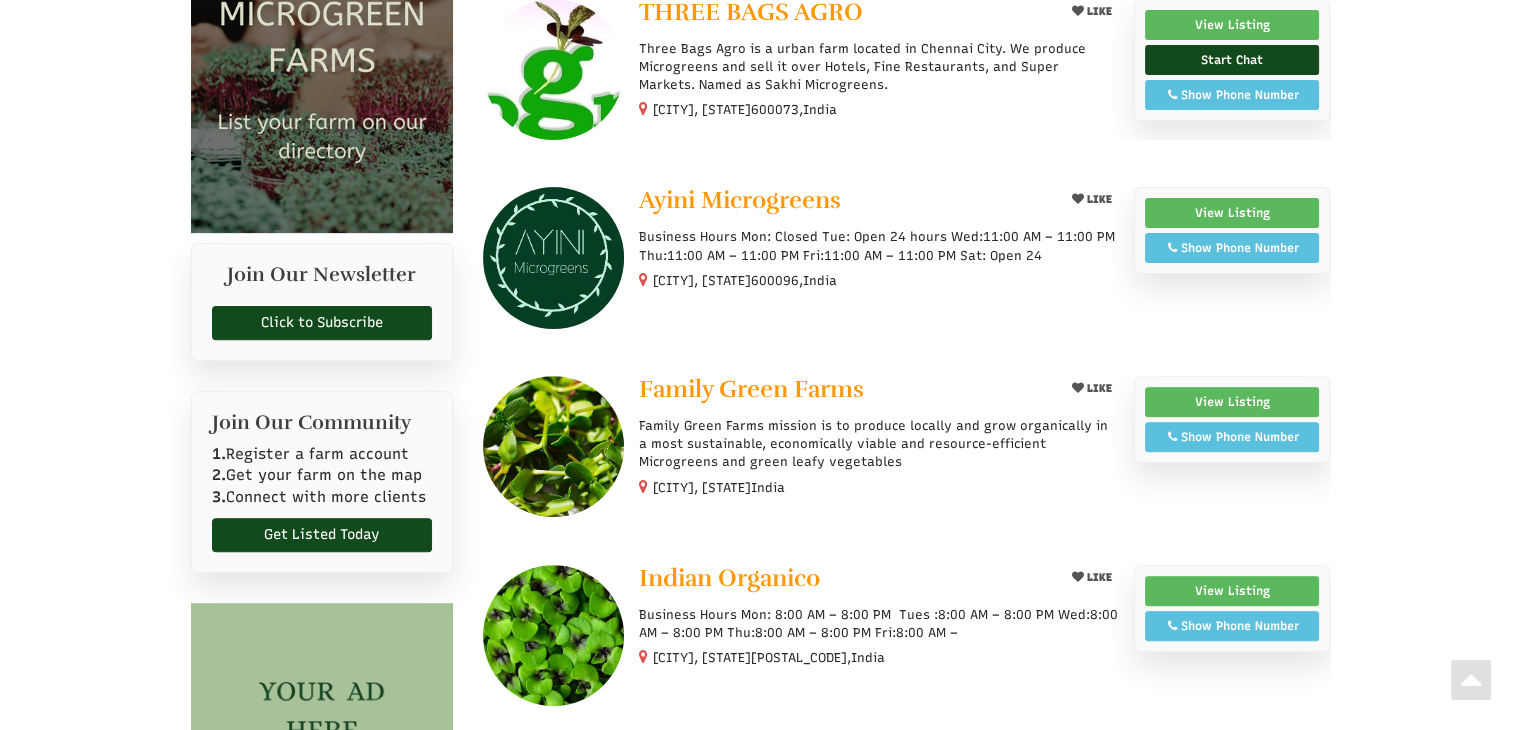 scroll, scrollTop: 695, scrollLeft: 0, axis: vertical 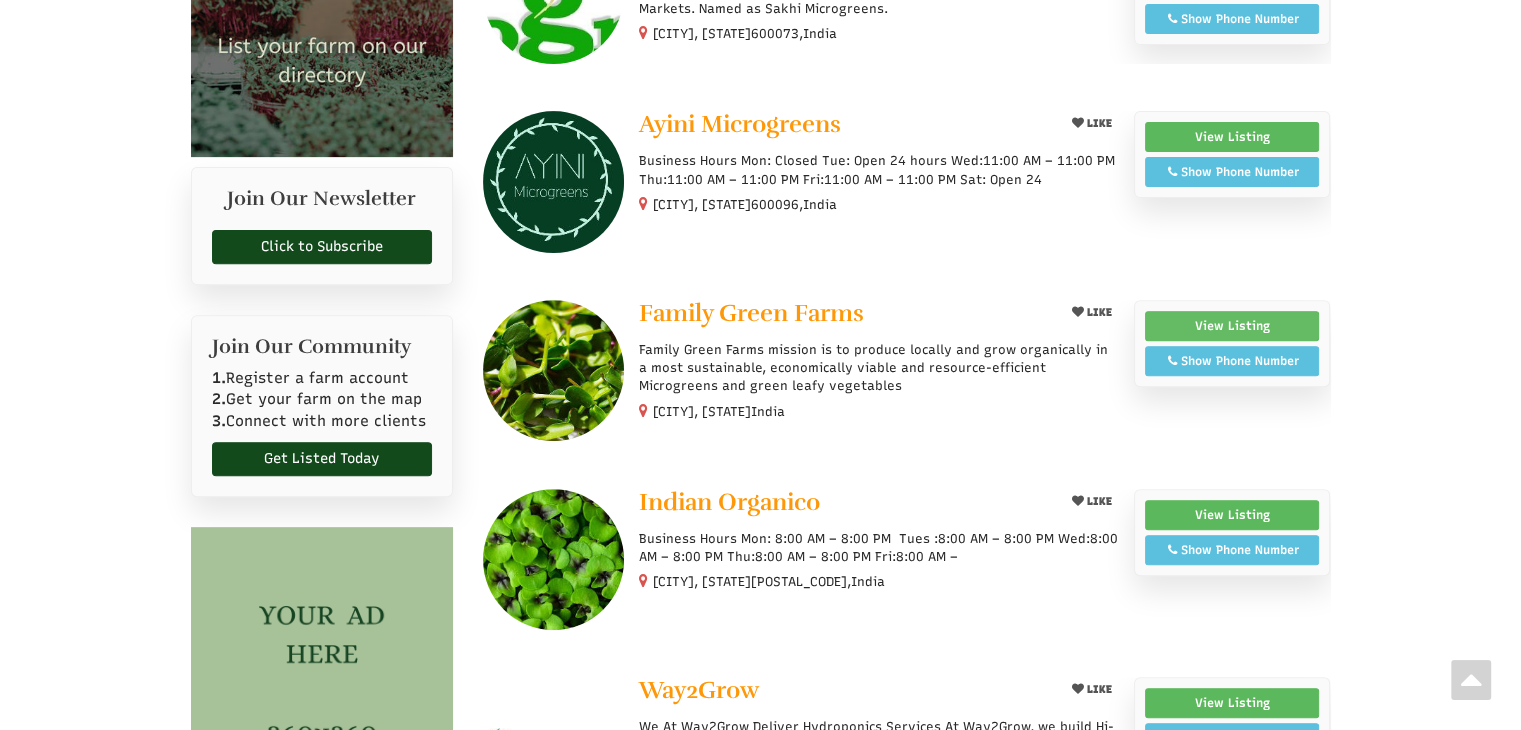 click on "View Listing" at bounding box center (1232, 326) 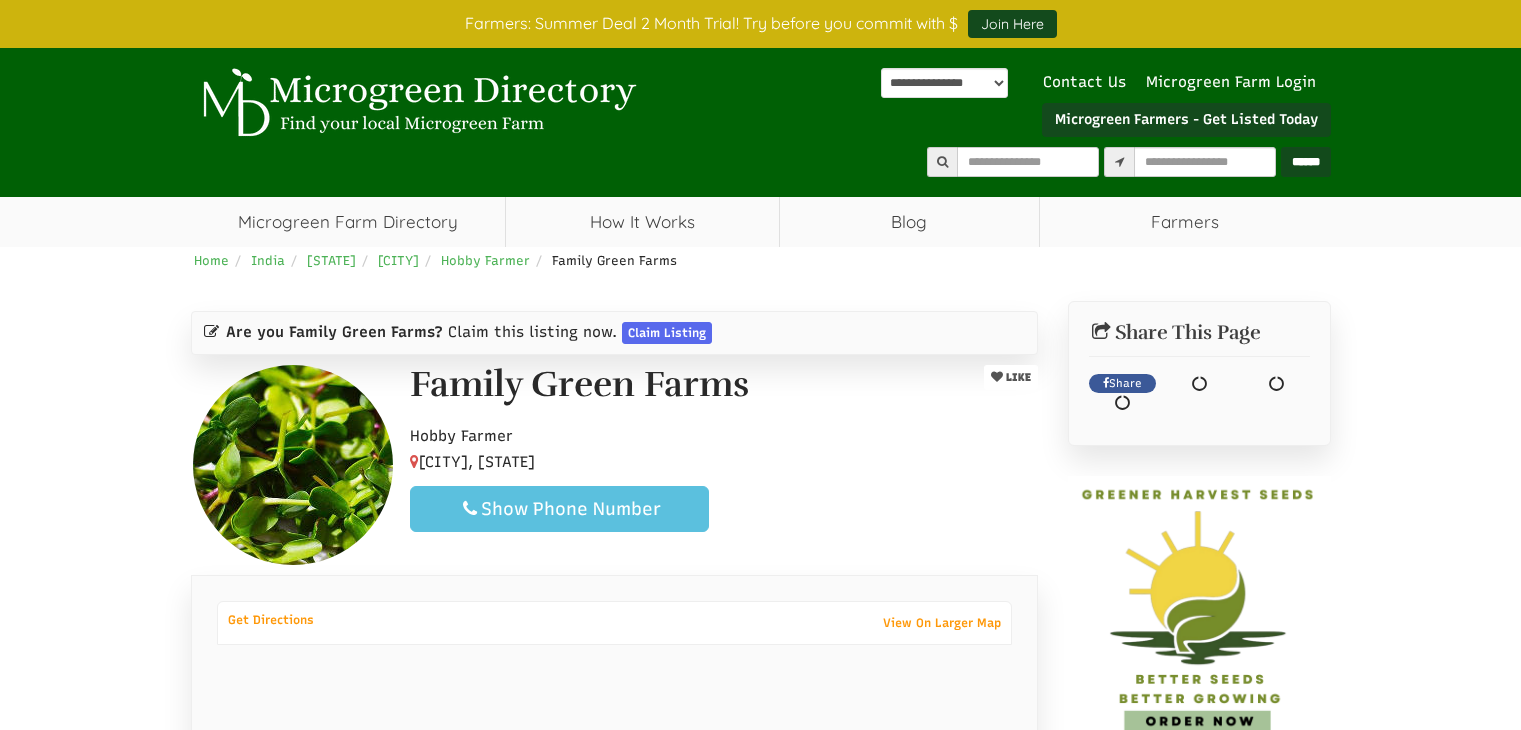 scroll, scrollTop: 0, scrollLeft: 0, axis: both 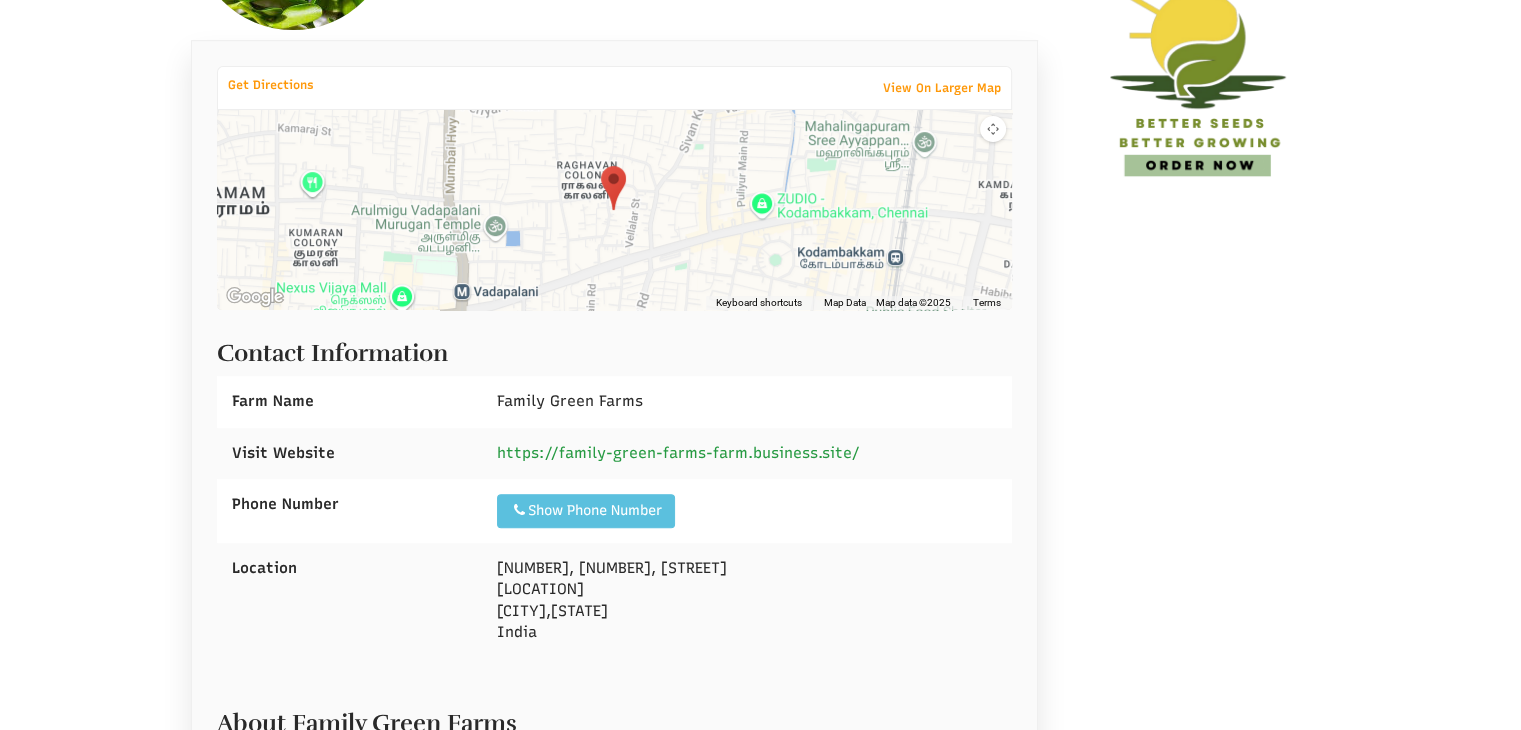 click on "https://family-green-farms-farm.business.site/" at bounding box center [678, 453] 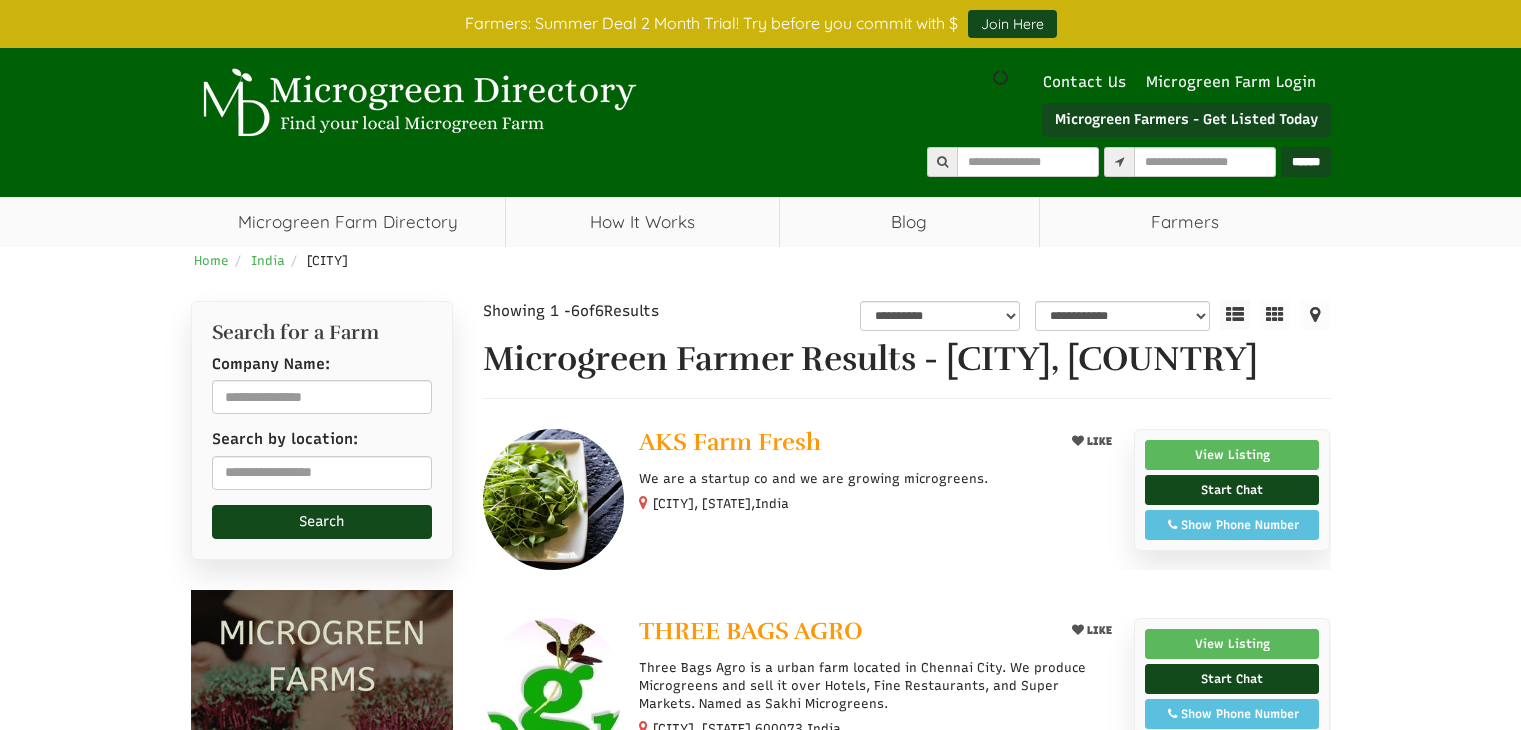 scroll, scrollTop: 0, scrollLeft: 0, axis: both 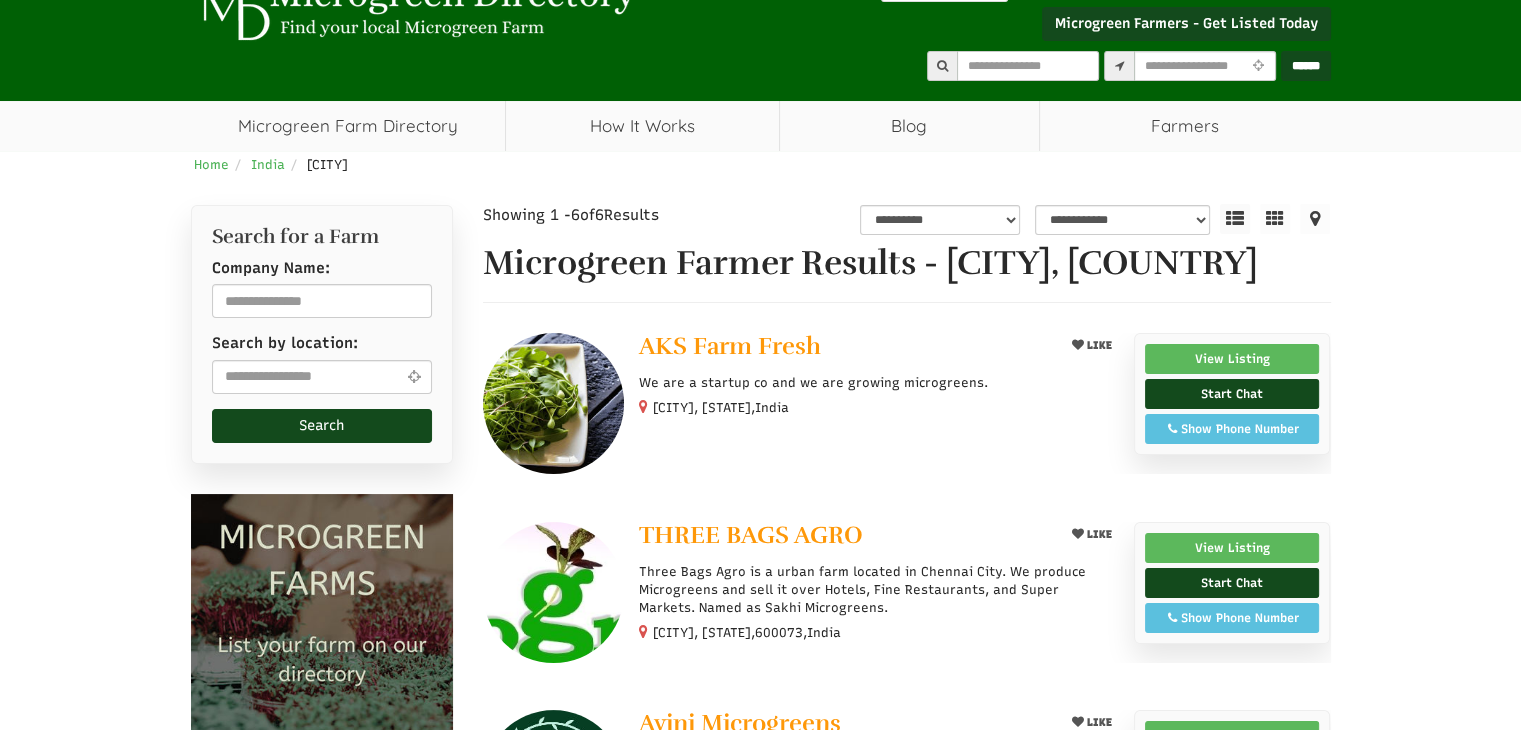 click on "[CITY], [STATE], [COUNTRY]" at bounding box center (714, 407) 